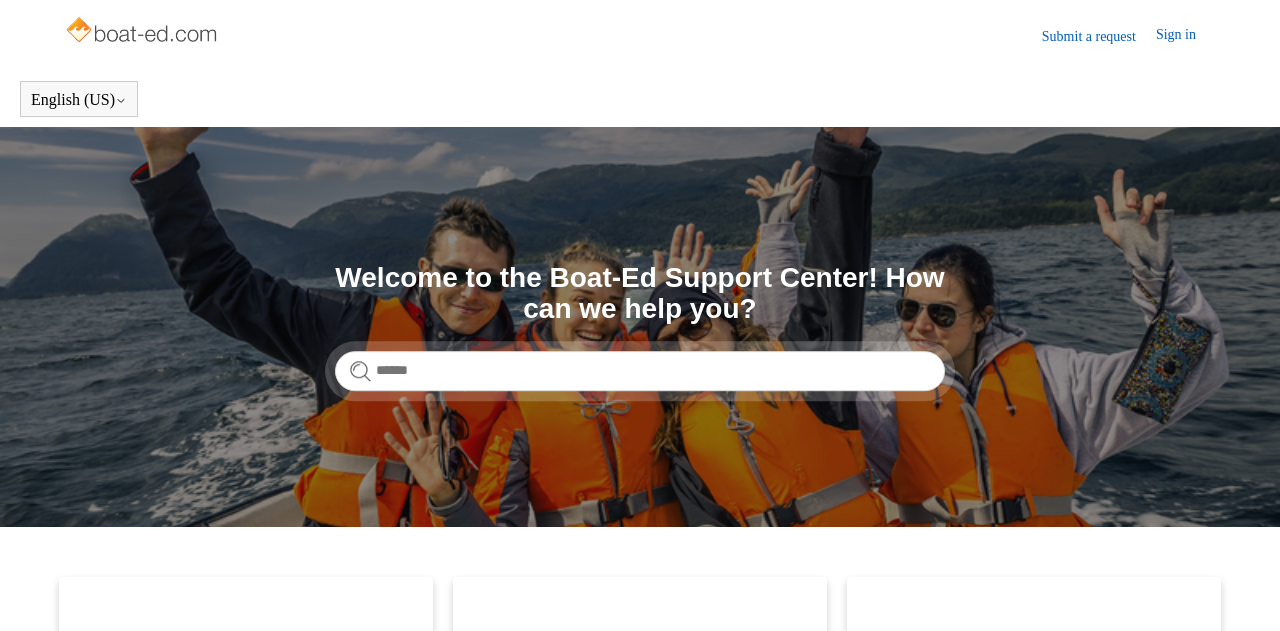 scroll, scrollTop: 0, scrollLeft: 0, axis: both 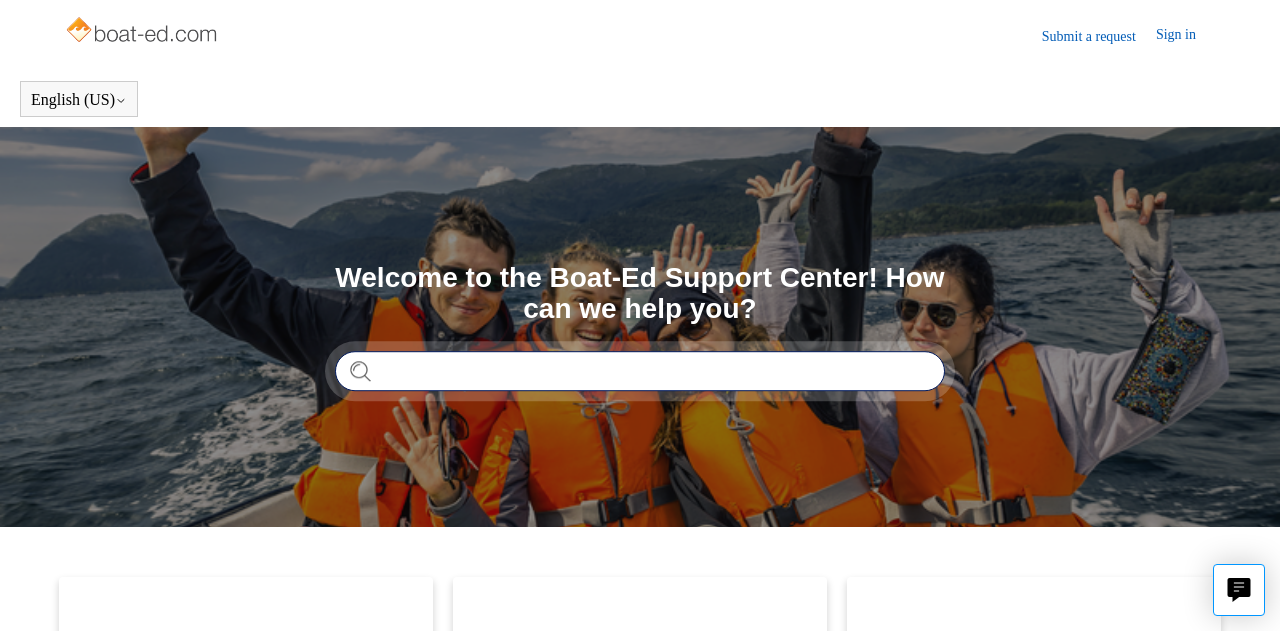 click at bounding box center [640, 371] 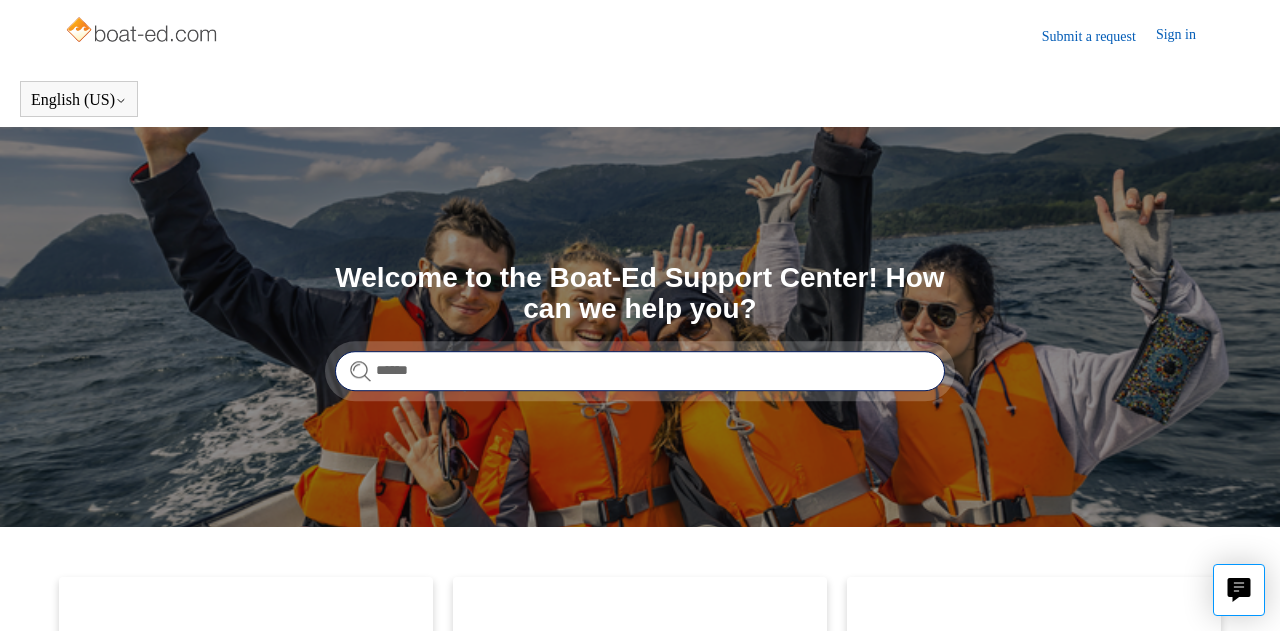 type on "******" 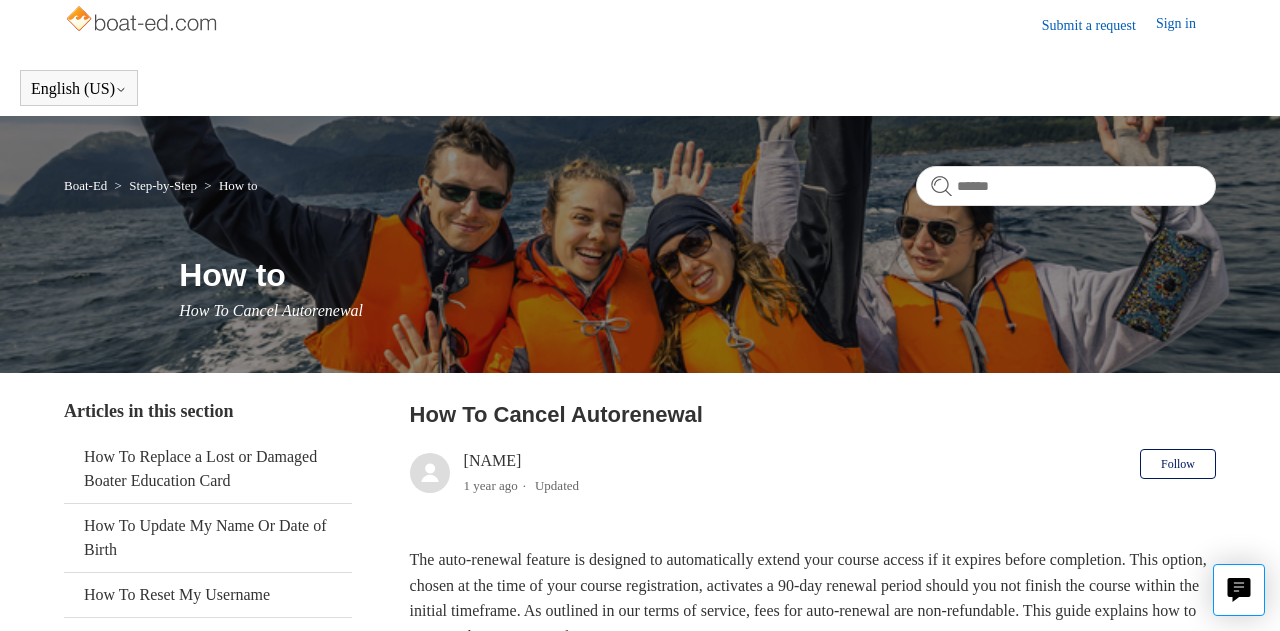scroll, scrollTop: 0, scrollLeft: 0, axis: both 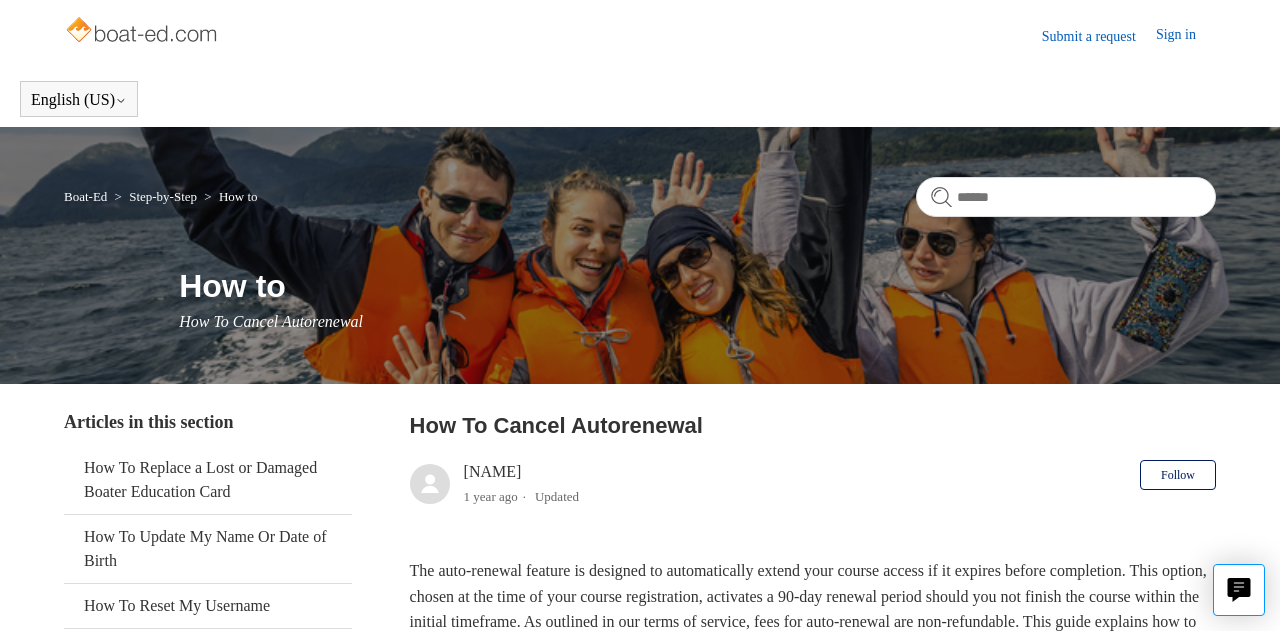 click on "Boat-Ed" at bounding box center (85, 196) 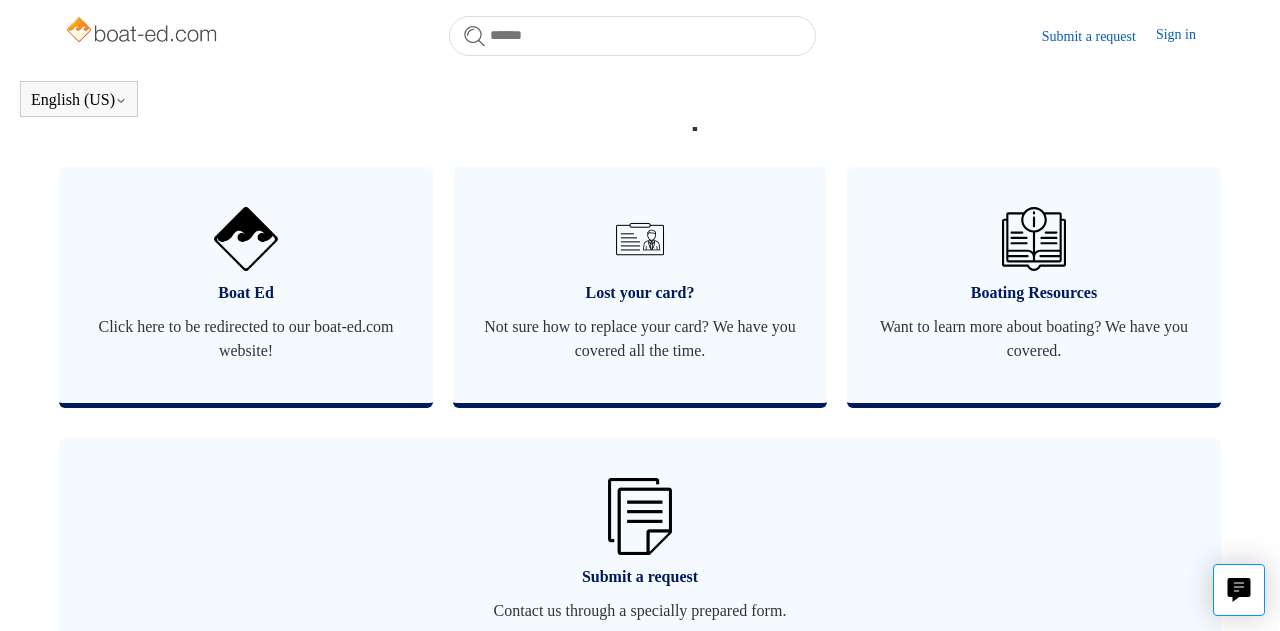 scroll, scrollTop: 1194, scrollLeft: 0, axis: vertical 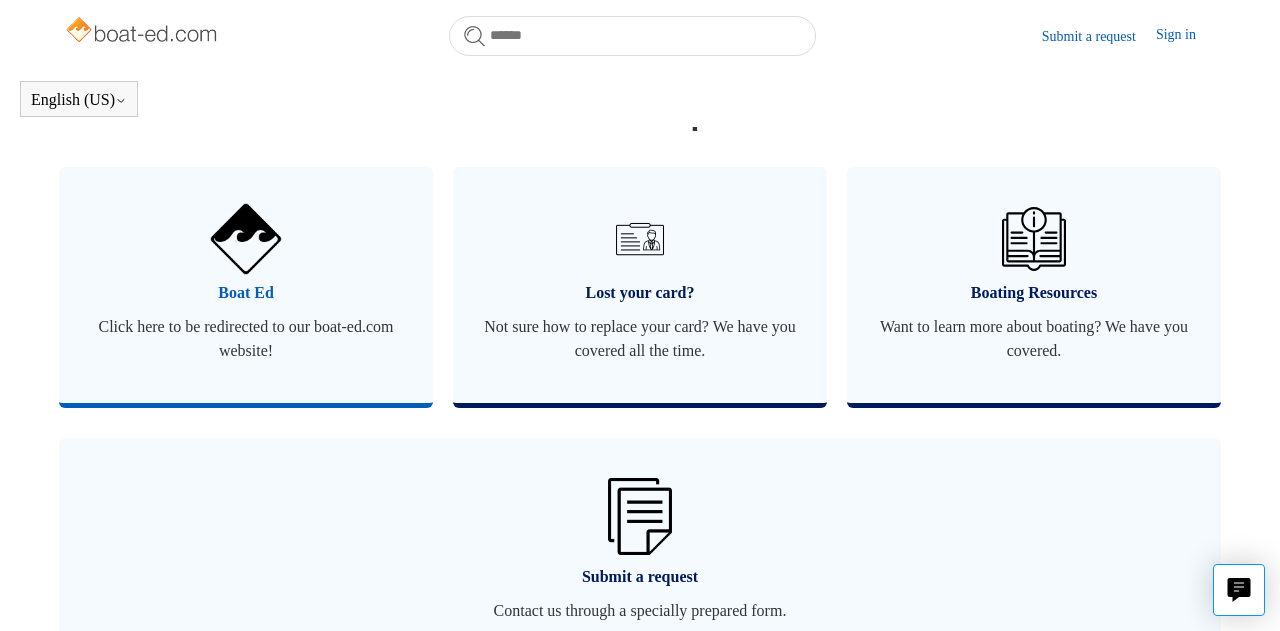 click on "Click here to be redirected to our boat-ed.com website!" at bounding box center [246, 339] 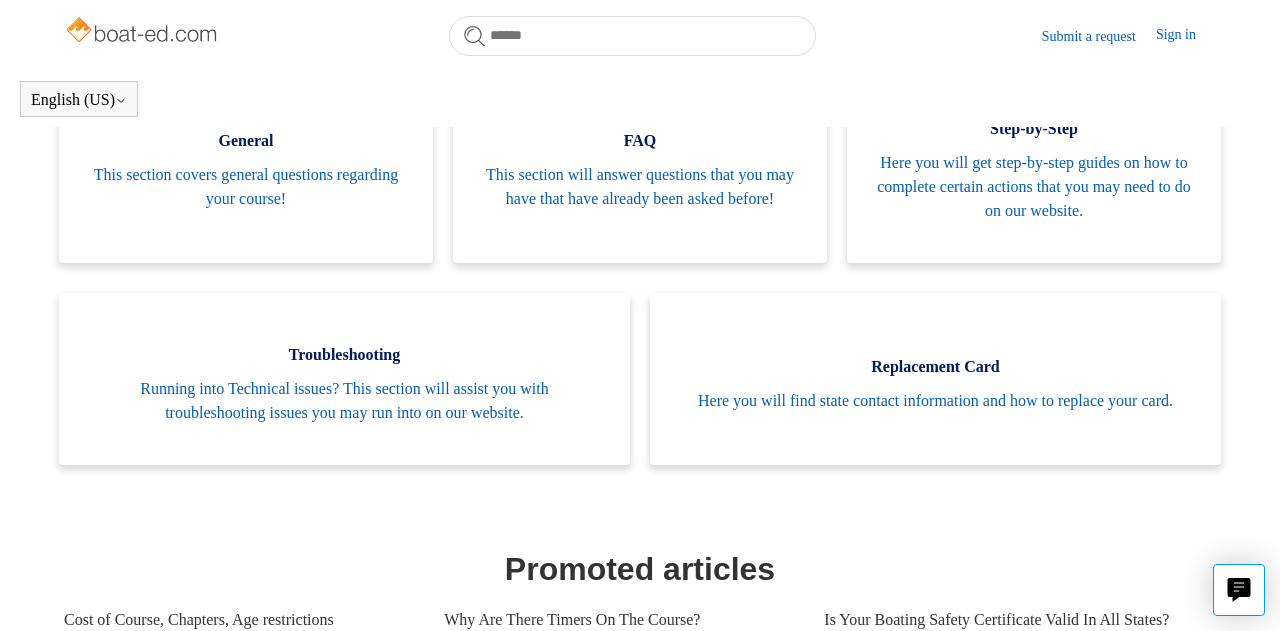 scroll, scrollTop: 403, scrollLeft: 0, axis: vertical 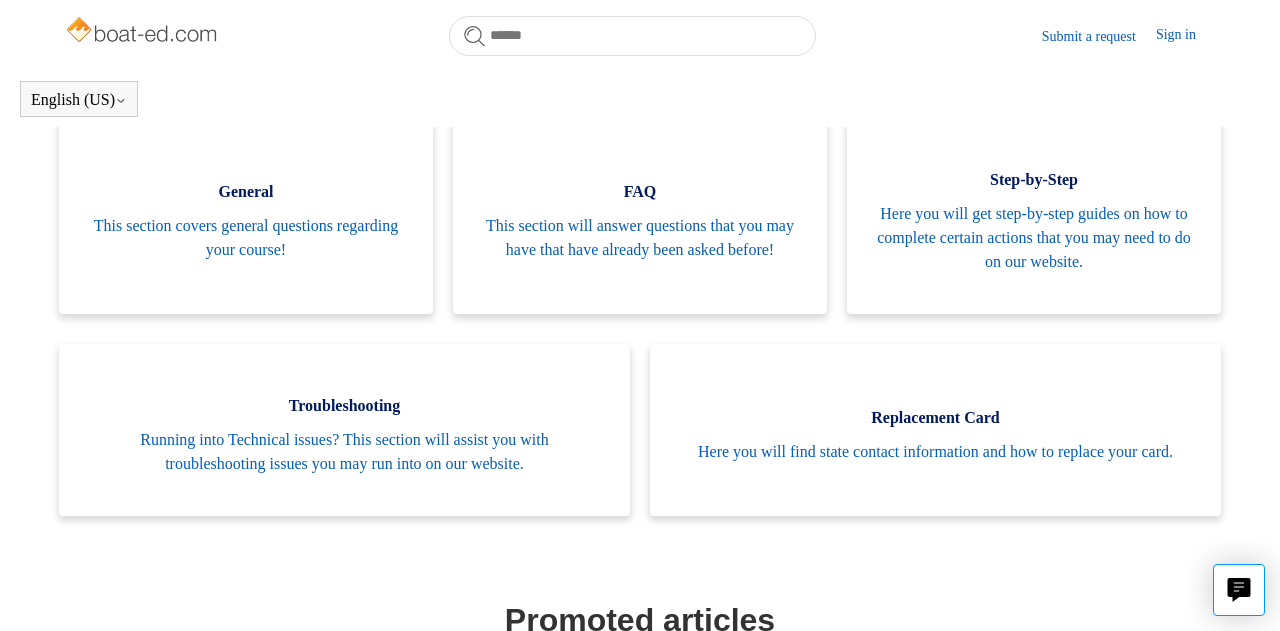 click on "Categories
General
This section covers general questions regarding your course!
FAQ
This section will answer questions that you may have that have already been asked before!
Step-by-Step
Here you will get step-by-step guides on how to complete certain actions that you may need to do on our website.
Troubleshooting
Running into Technical issues? This section will assist you with troubleshooting issues you may run into on our website." at bounding box center [640, 803] 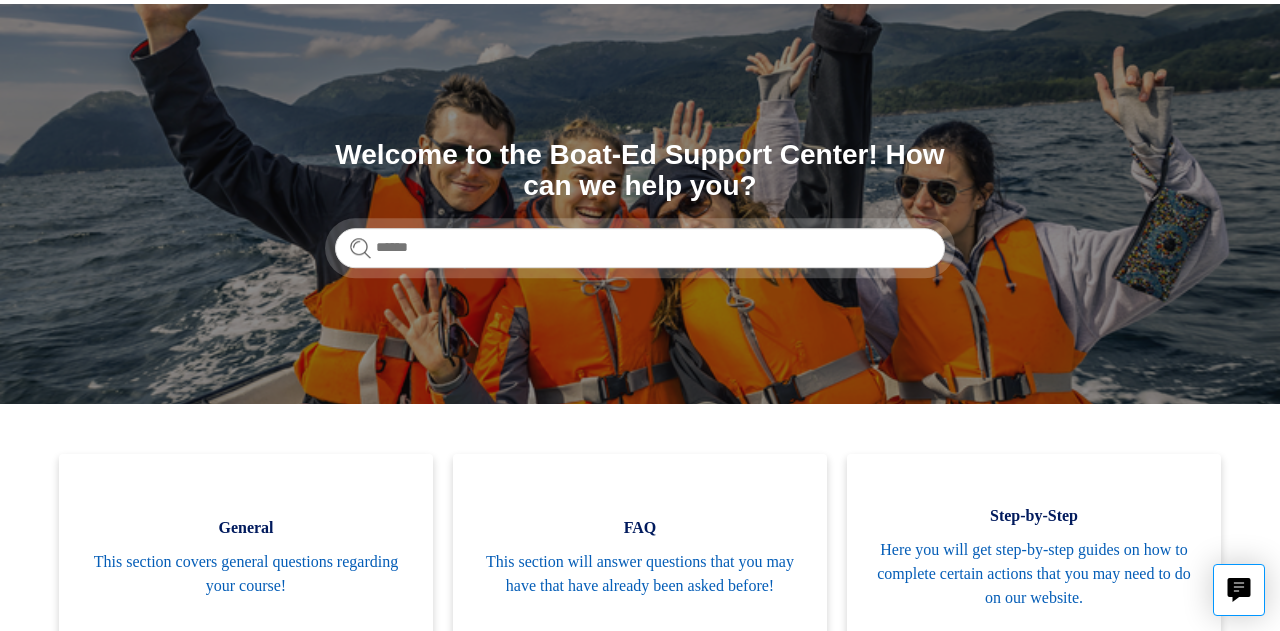 scroll, scrollTop: 0, scrollLeft: 0, axis: both 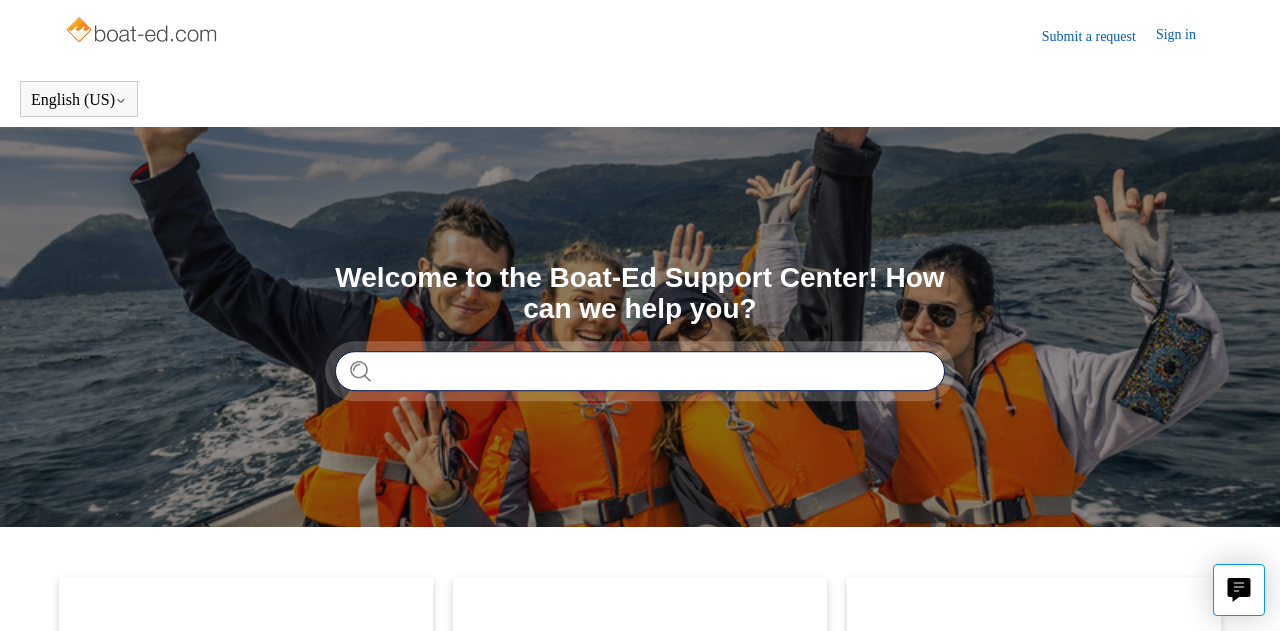 click at bounding box center (640, 371) 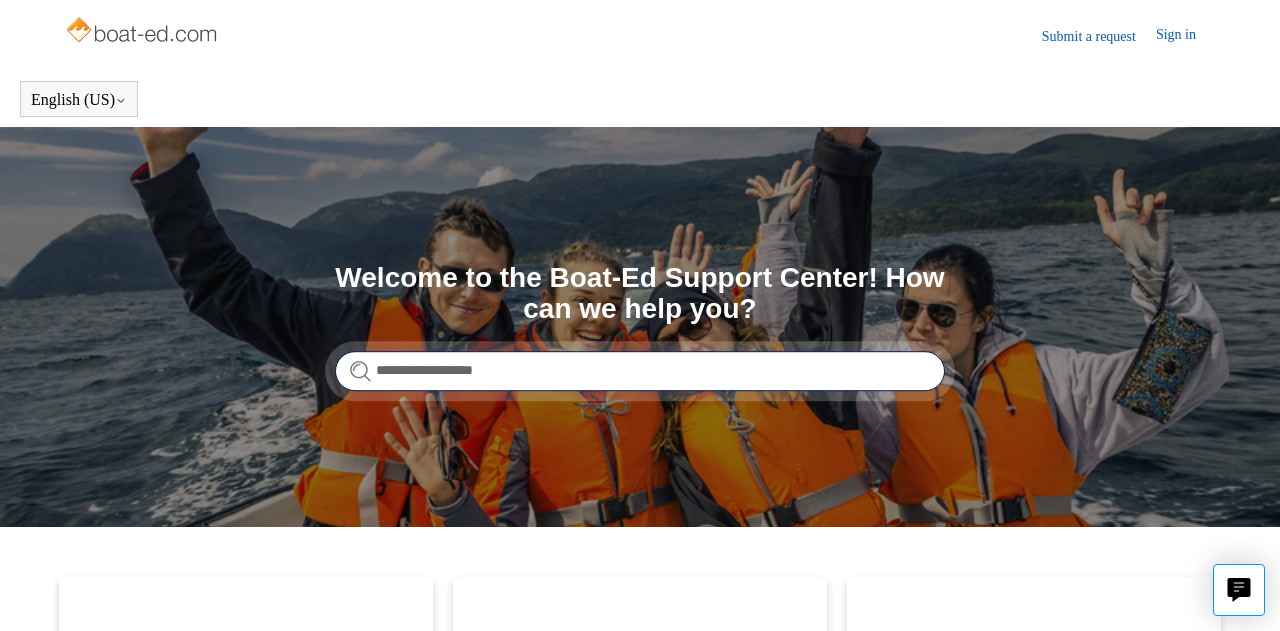 type on "**********" 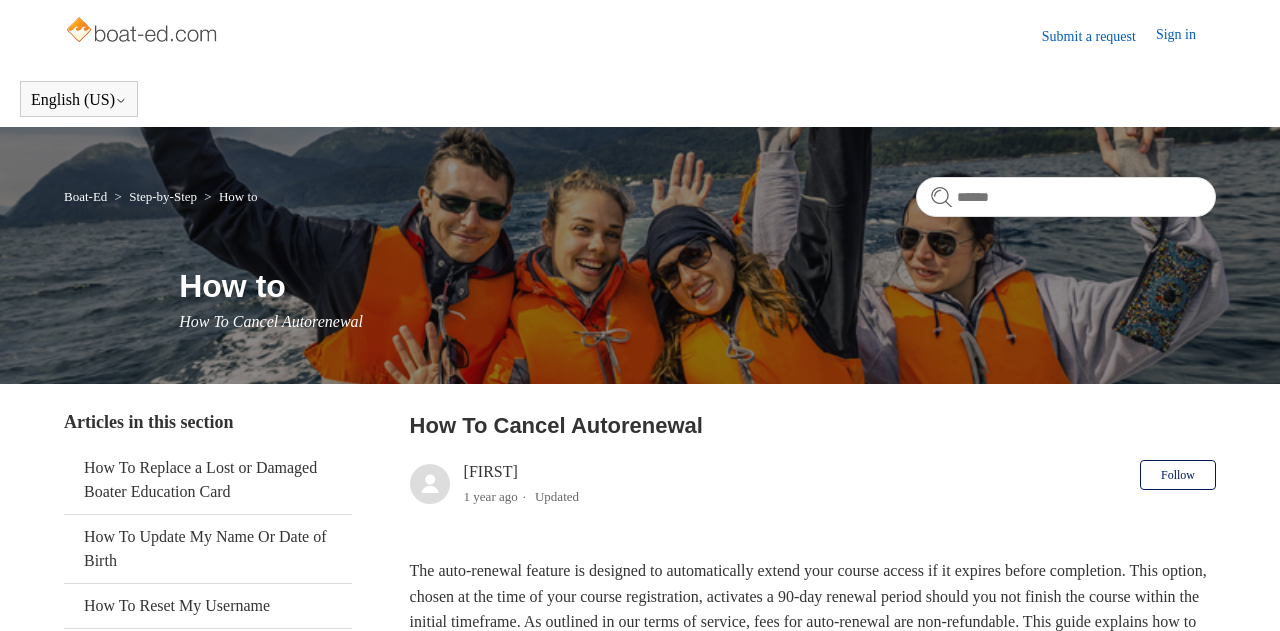 scroll, scrollTop: 0, scrollLeft: 0, axis: both 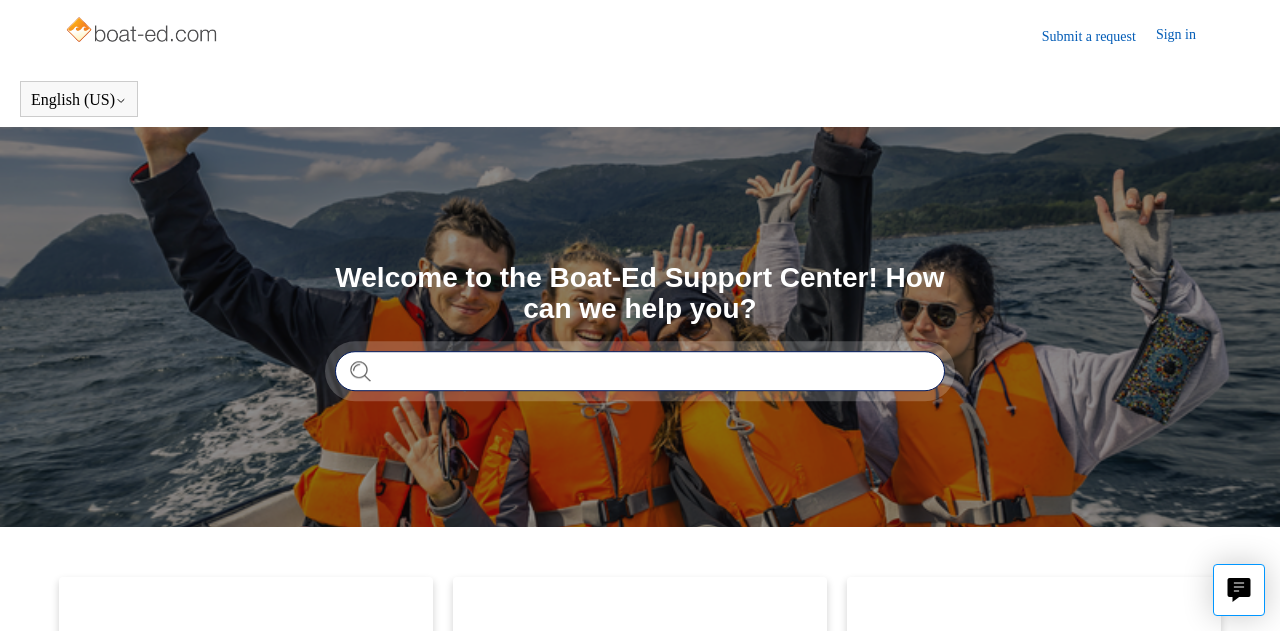 click at bounding box center [640, 371] 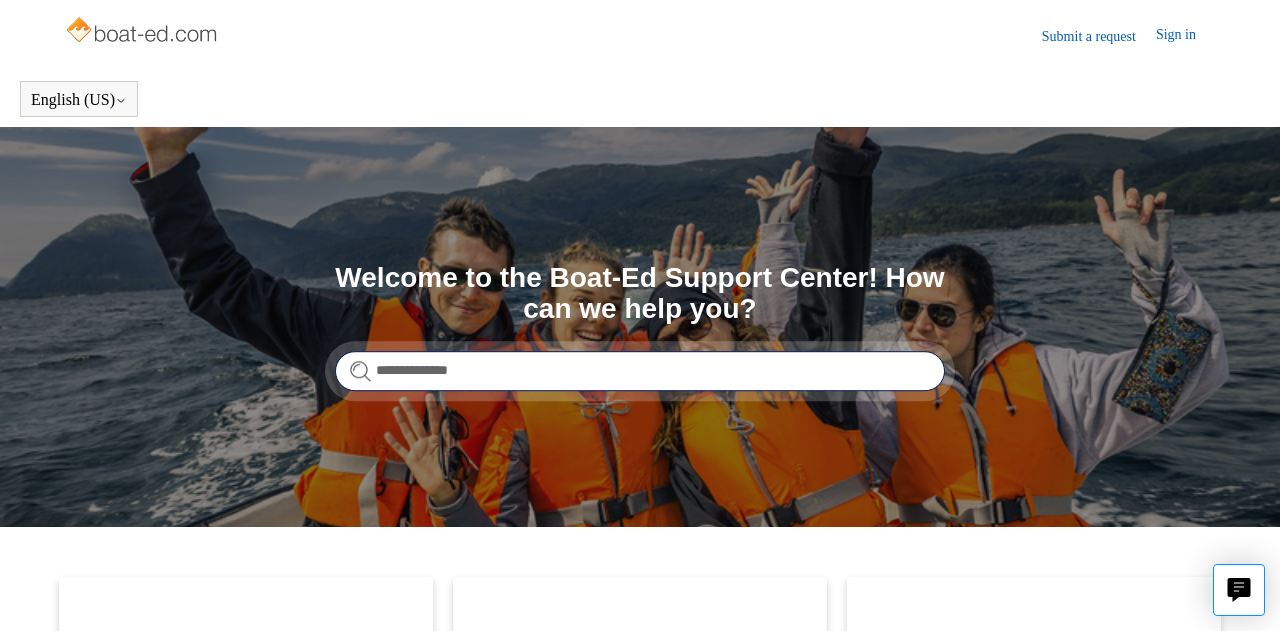type on "**********" 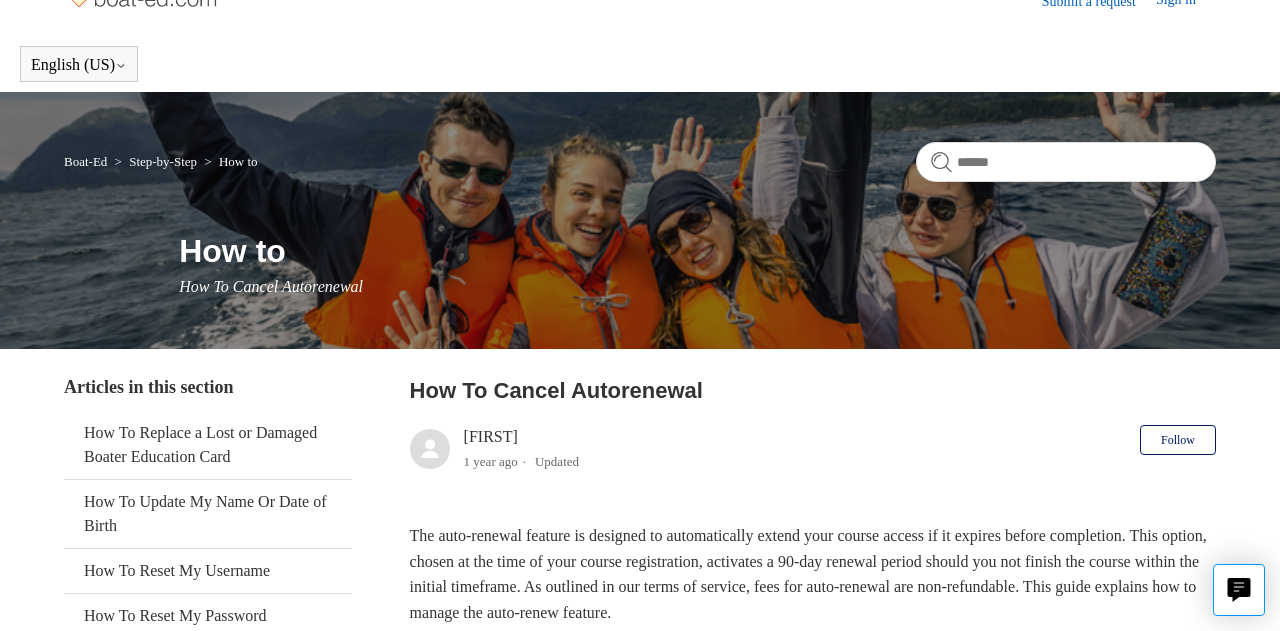scroll, scrollTop: 0, scrollLeft: 0, axis: both 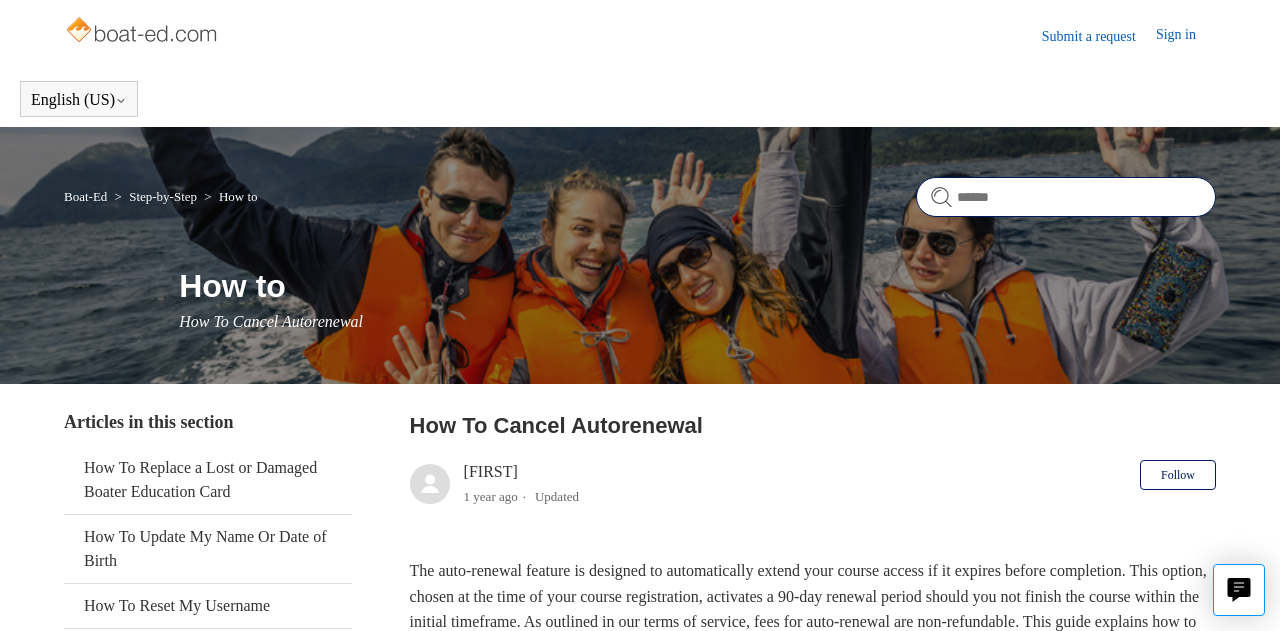 click at bounding box center (1066, 197) 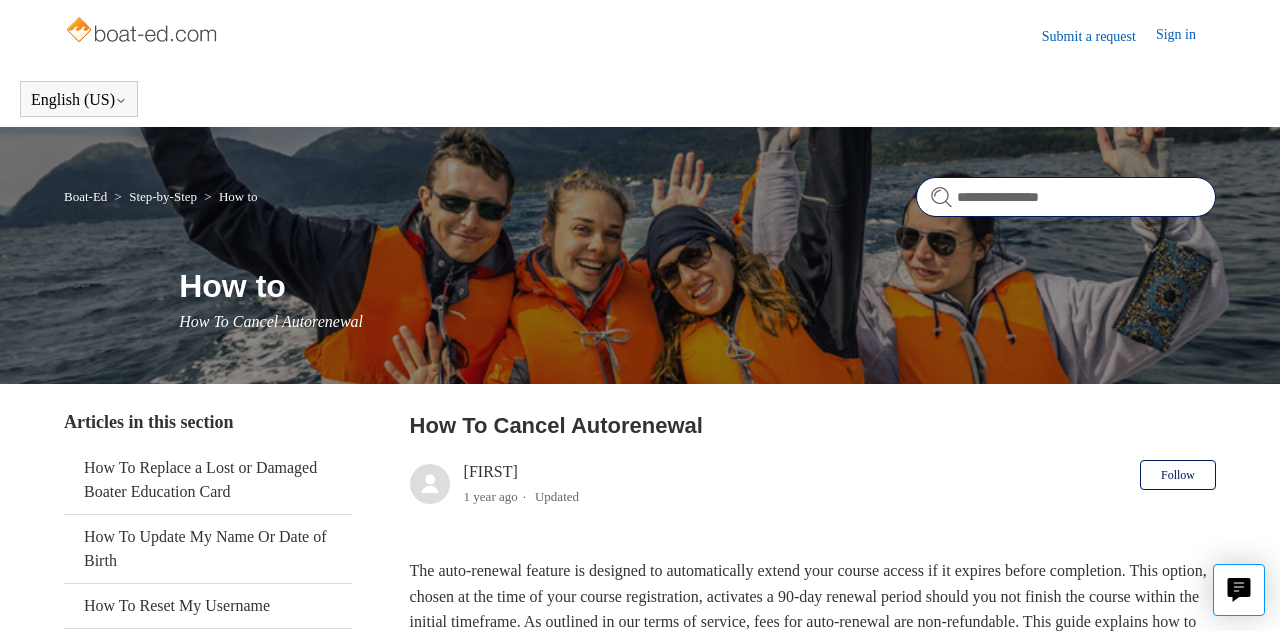 type on "**********" 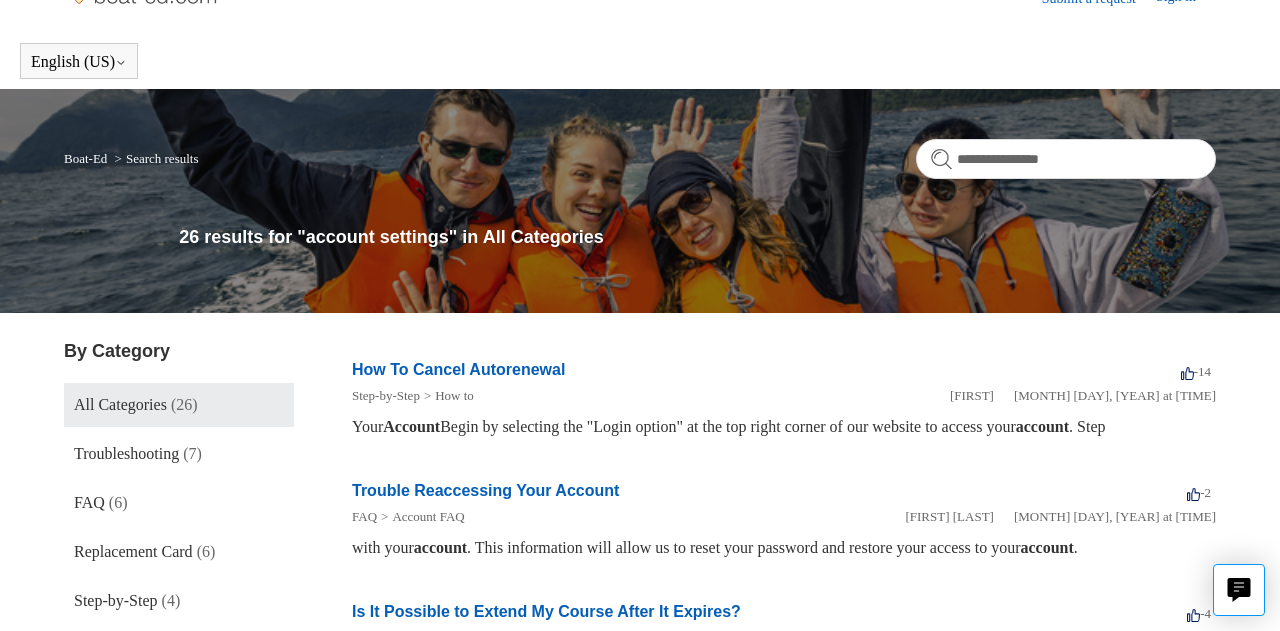 scroll, scrollTop: 33, scrollLeft: 0, axis: vertical 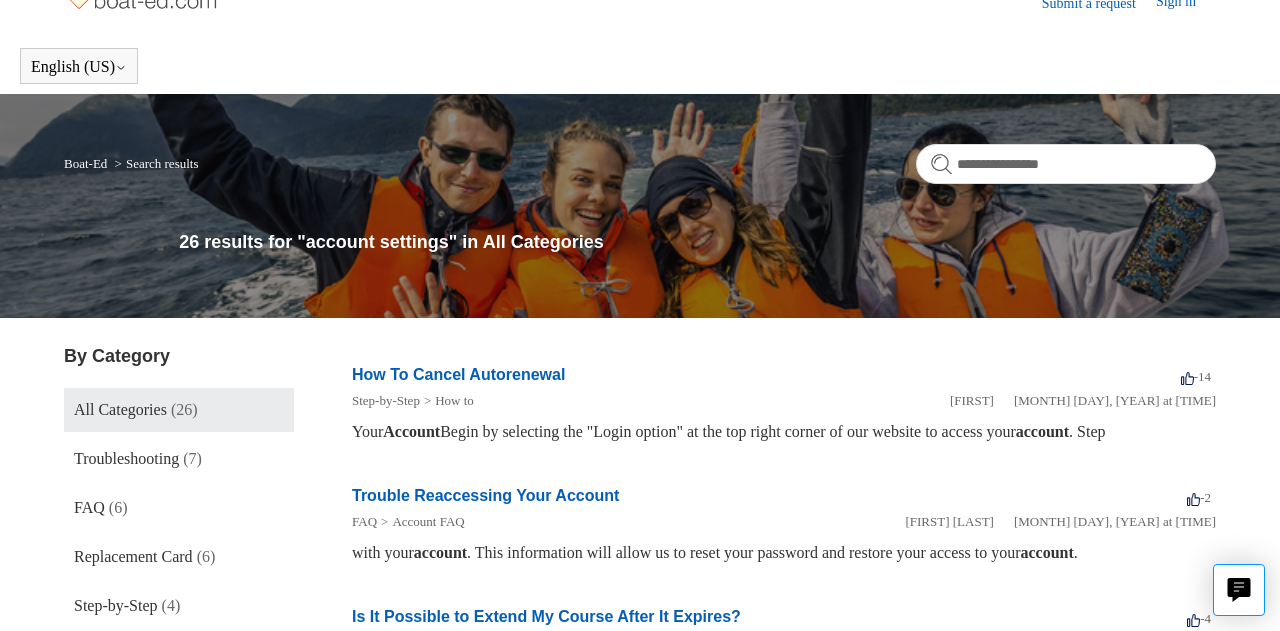 click on "How To Cancel Autorenewal" at bounding box center (458, 374) 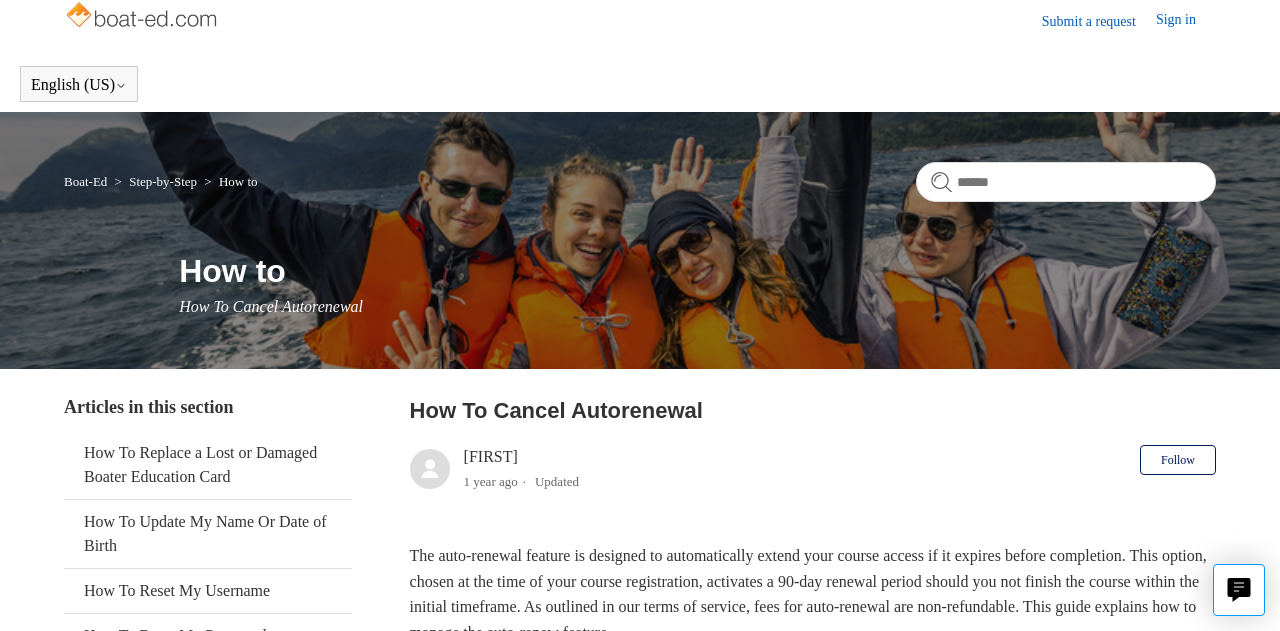 scroll, scrollTop: 0, scrollLeft: 0, axis: both 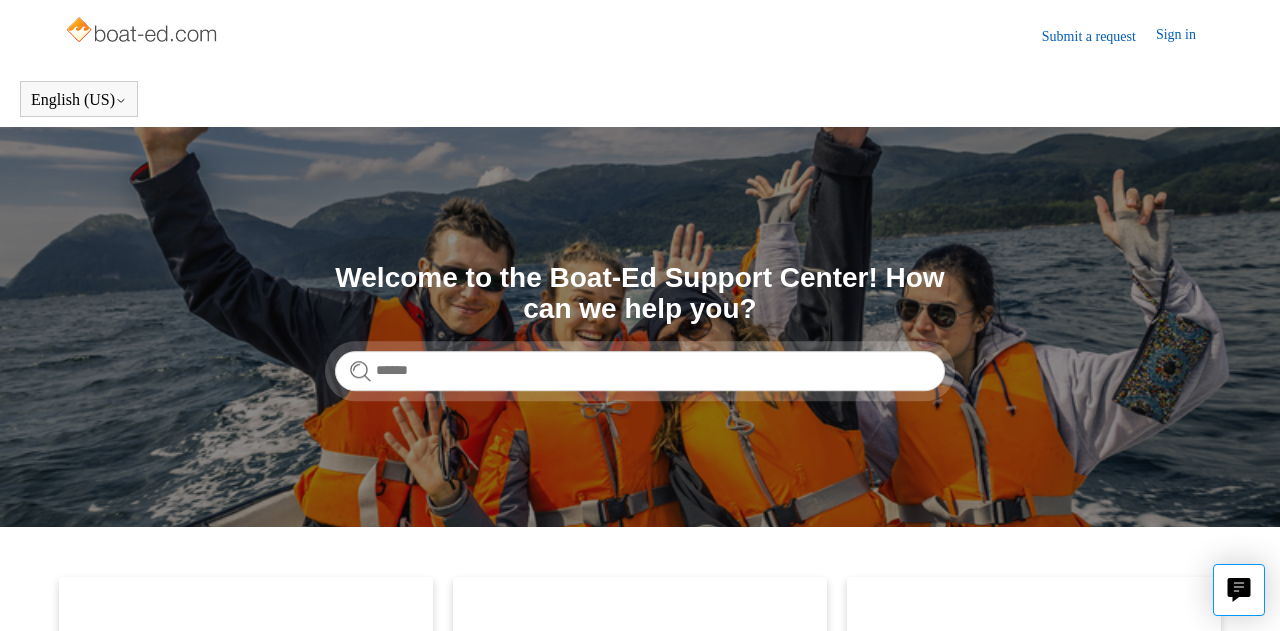 click at bounding box center (143, 32) 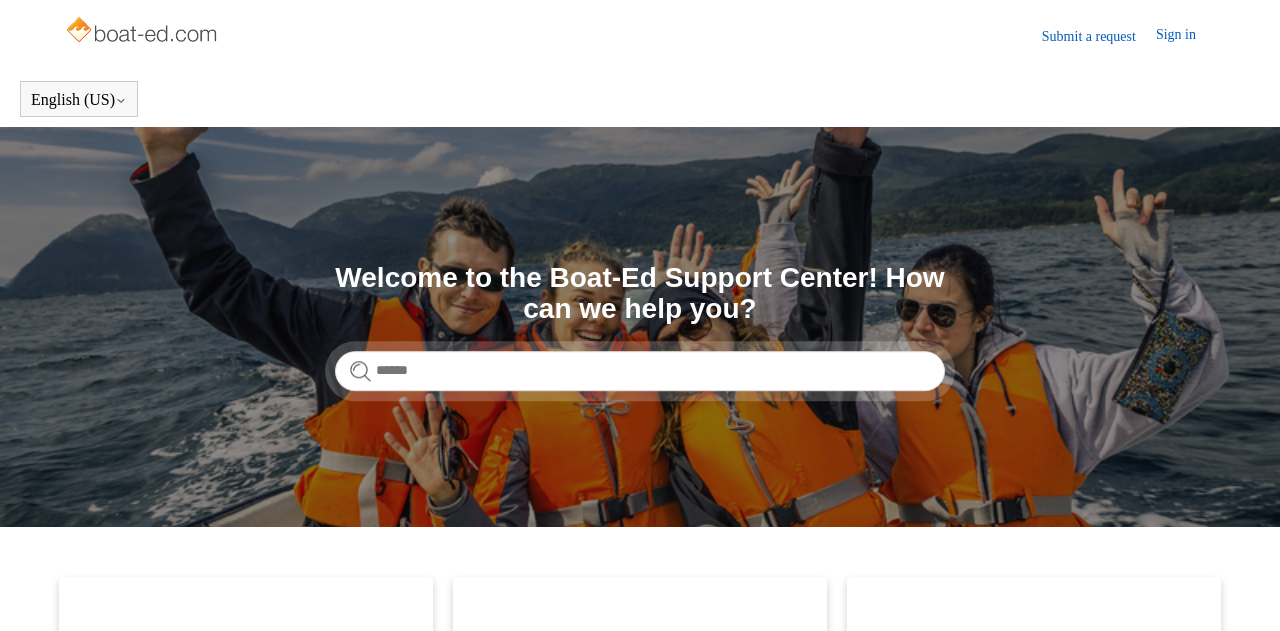 scroll, scrollTop: 0, scrollLeft: 0, axis: both 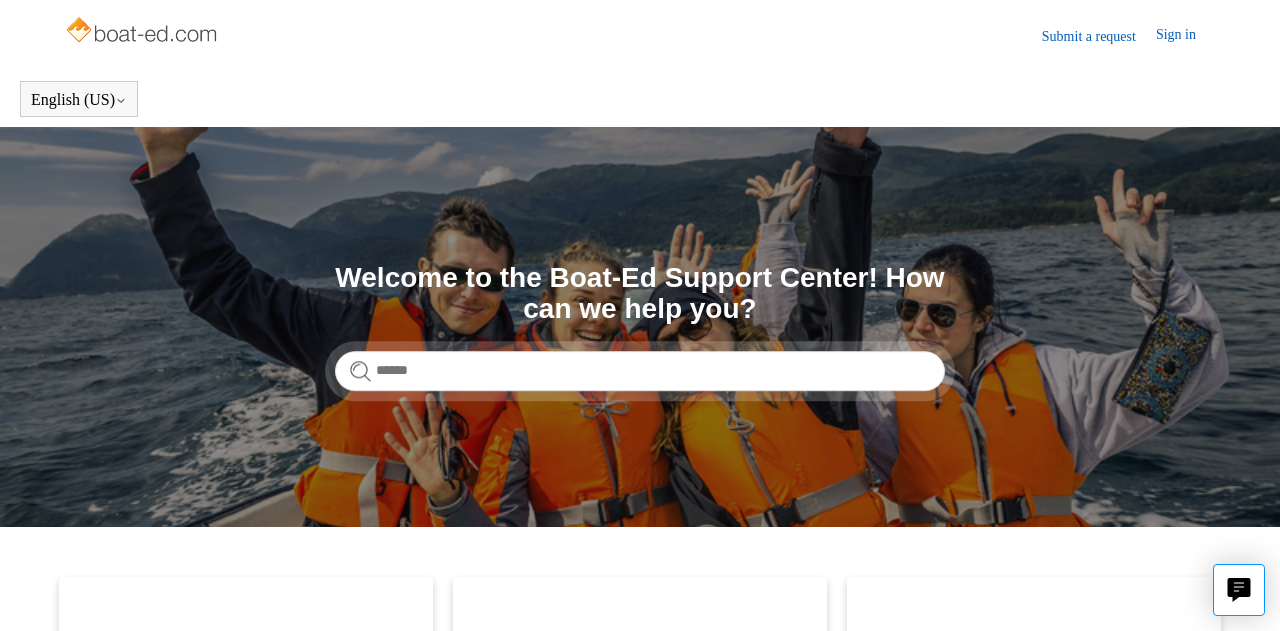 click at bounding box center [143, 32] 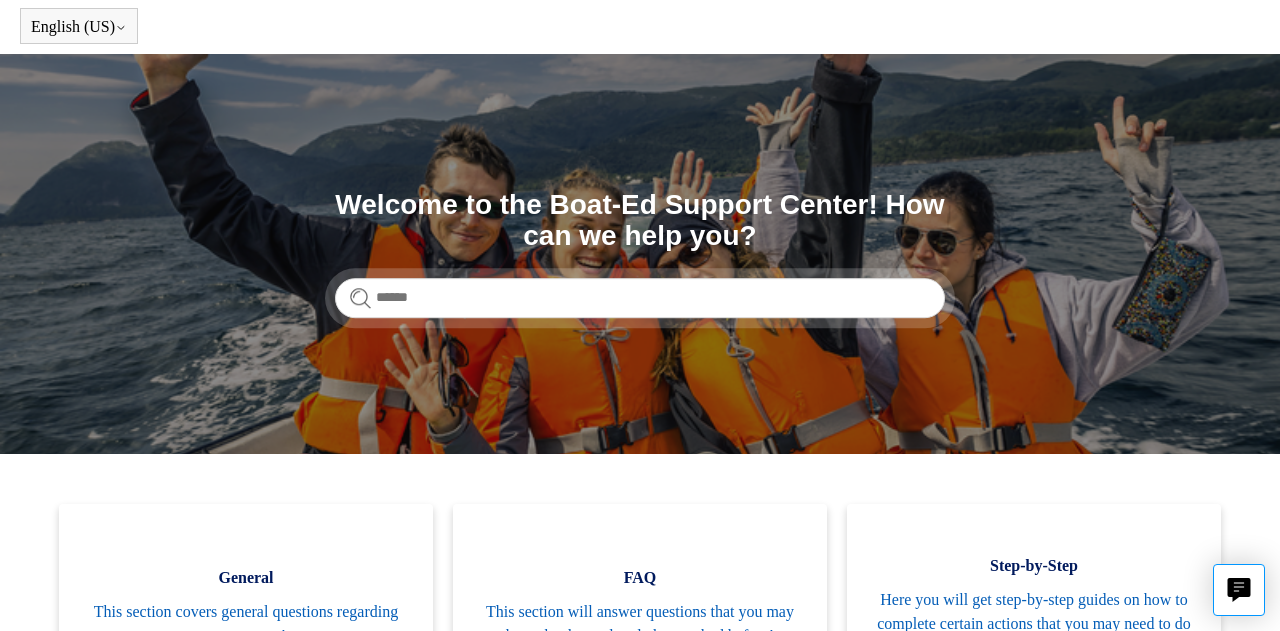 scroll, scrollTop: 0, scrollLeft: 0, axis: both 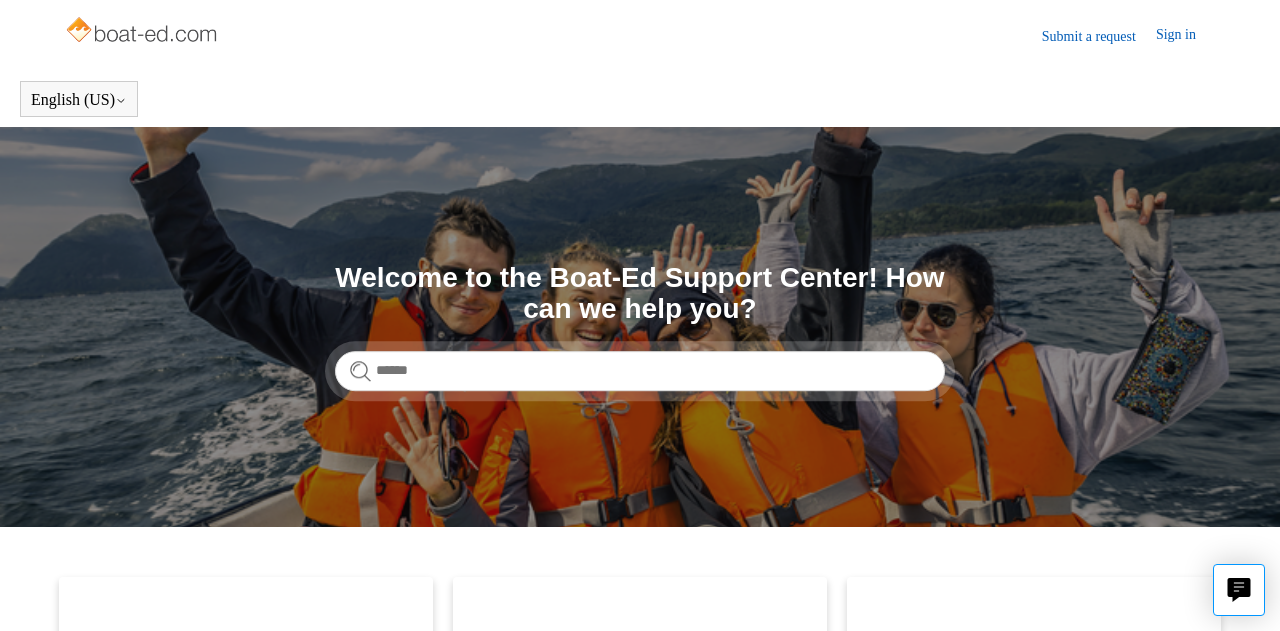 click on "Sign in" at bounding box center (1186, 36) 